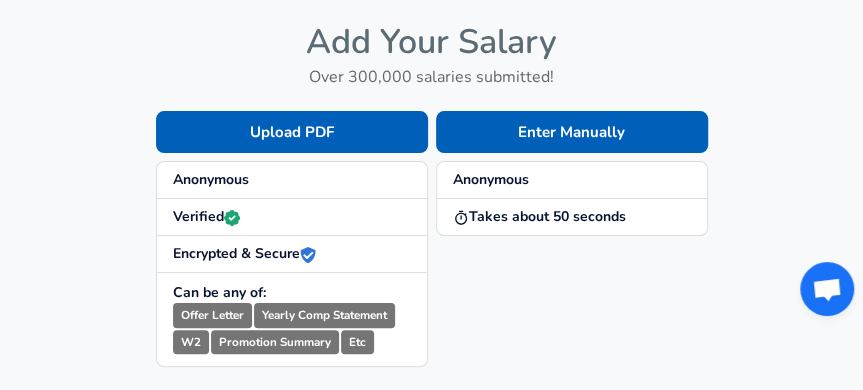 scroll, scrollTop: 0, scrollLeft: 0, axis: both 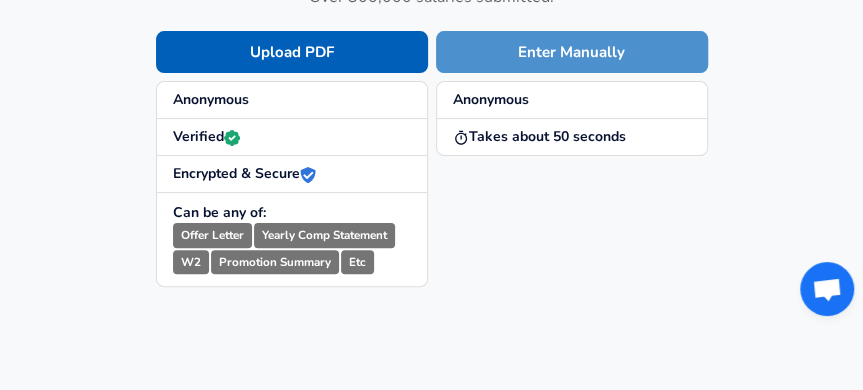 click on "Enter Manually" at bounding box center (572, 52) 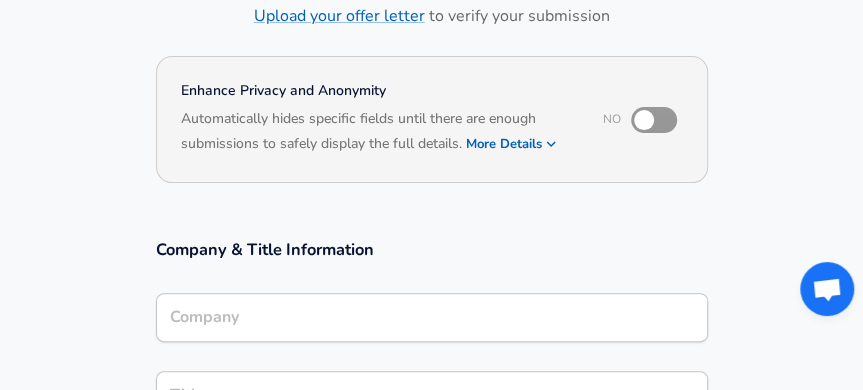 scroll, scrollTop: 160, scrollLeft: 0, axis: vertical 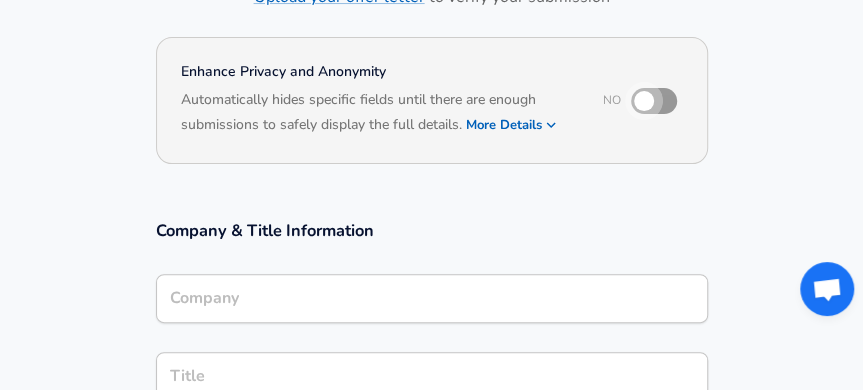 click at bounding box center [644, 101] 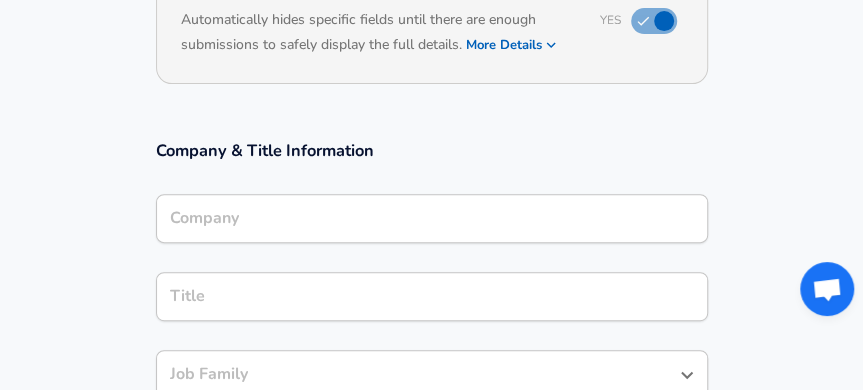 scroll, scrollTop: 0, scrollLeft: 0, axis: both 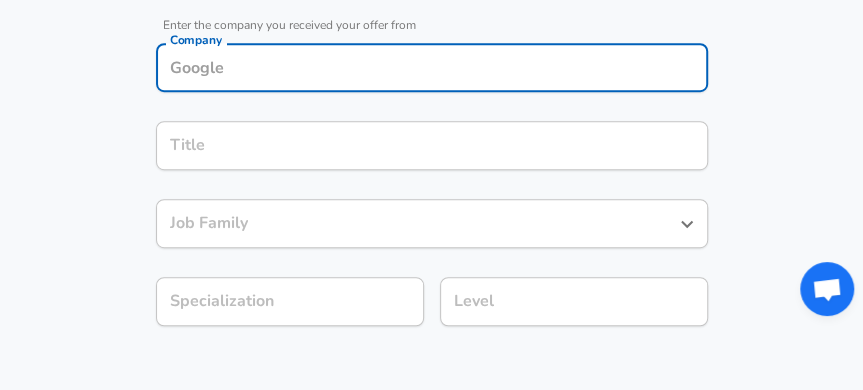 click on "Company" at bounding box center (432, 67) 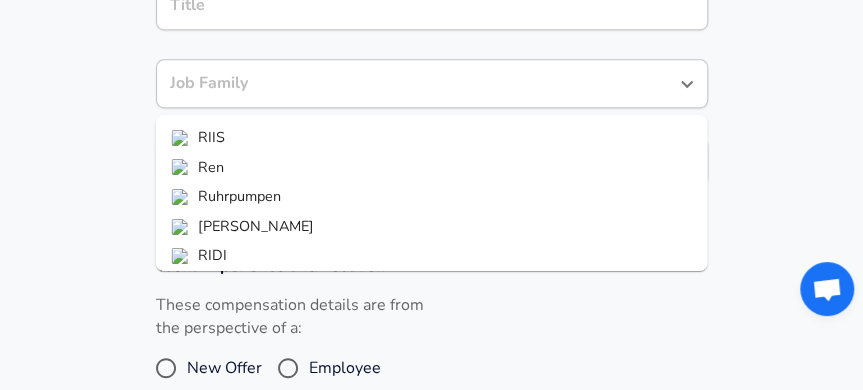 scroll, scrollTop: 579, scrollLeft: 0, axis: vertical 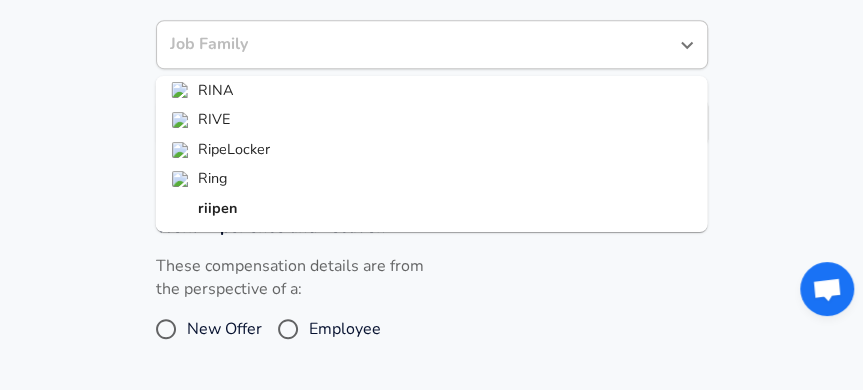 click on "riipen" at bounding box center (217, 208) 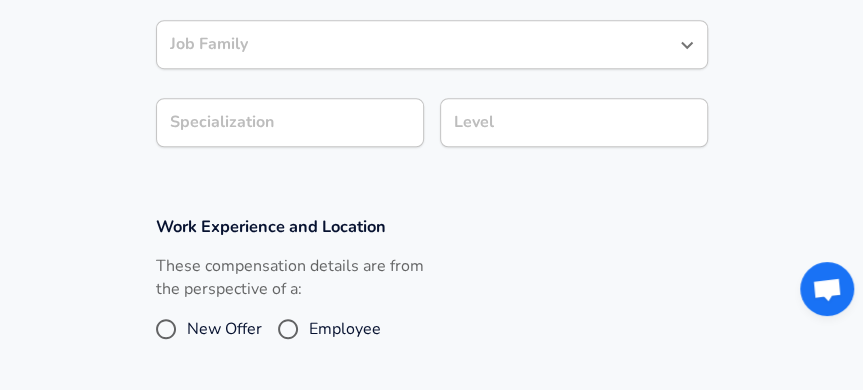 type on "riipen" 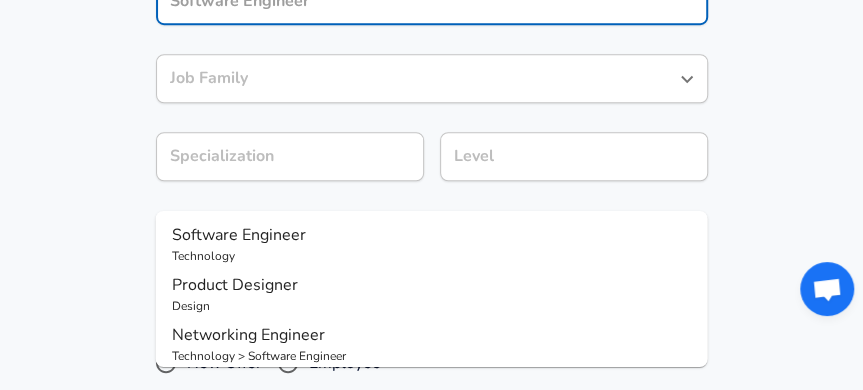 click on "Title" at bounding box center [432, 0] 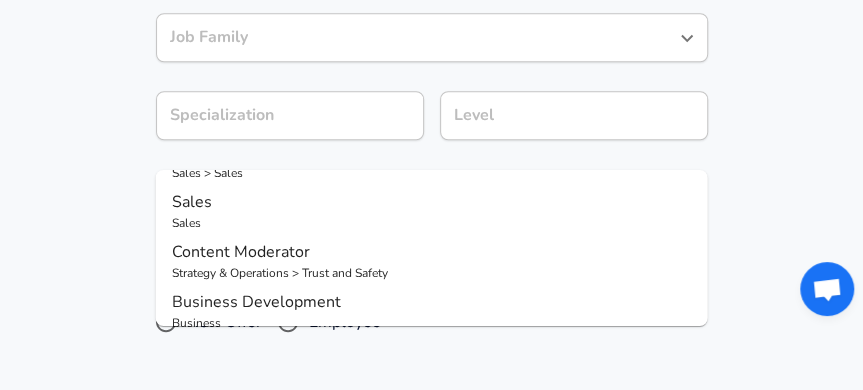 scroll, scrollTop: 320, scrollLeft: 0, axis: vertical 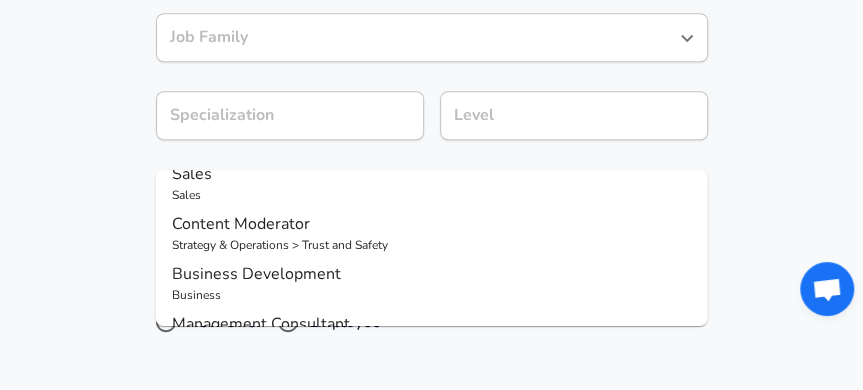 click on "student" at bounding box center (432, -41) 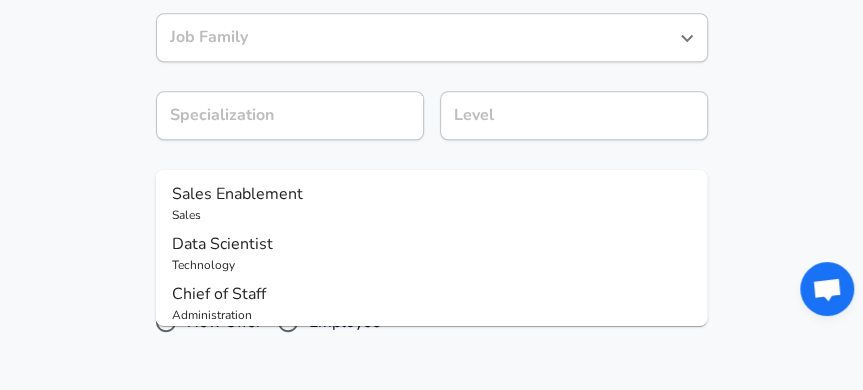 click on "Student" at bounding box center [432, -41] 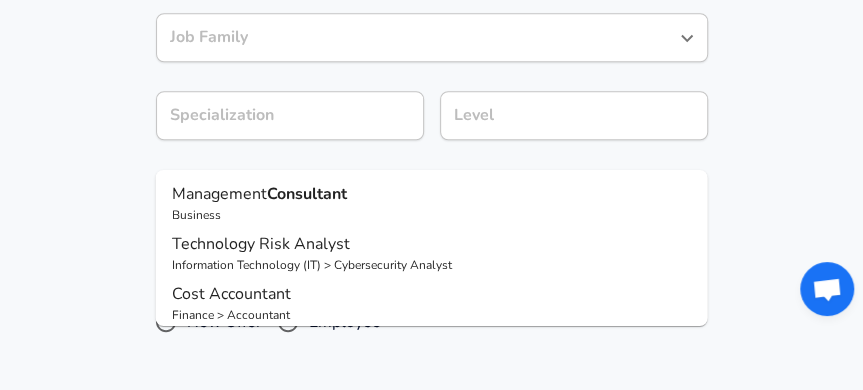 type on "Student Consultant" 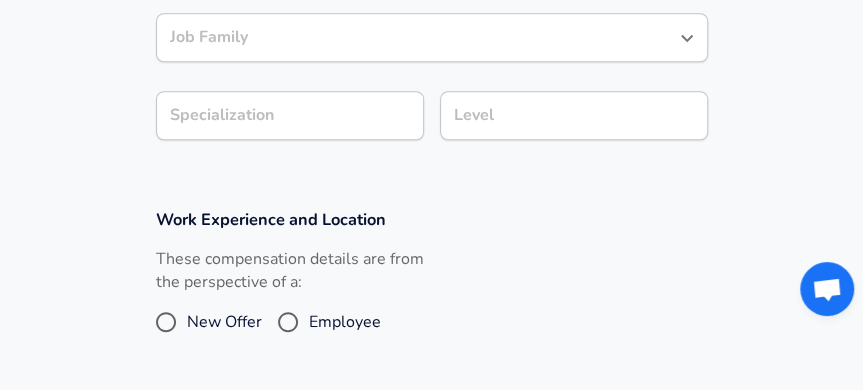 click on "Company & Title Information   Enter the company you received your offer from Company riipen Company   Select the title that closest resembles your official title. This should be similar to the title that was present on your offer letter. Title Student Consultant Title Job Family Job Family Specialization Specialization Level Level" at bounding box center [431, -40] 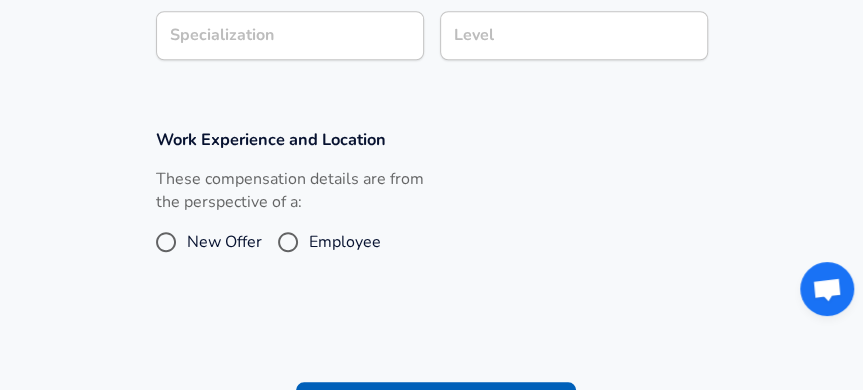 click 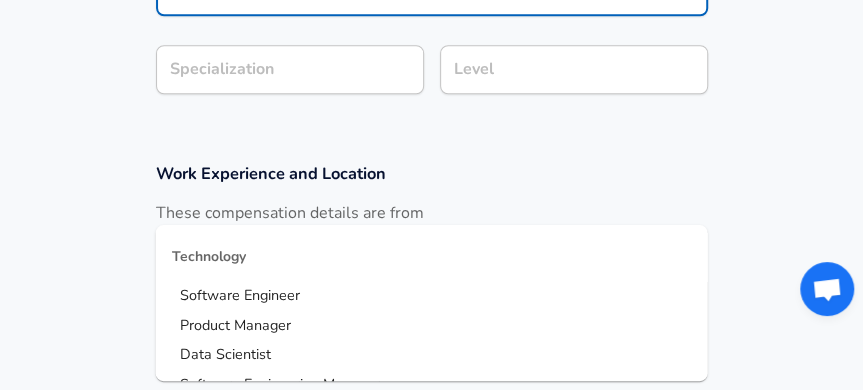 scroll, scrollTop: 740, scrollLeft: 0, axis: vertical 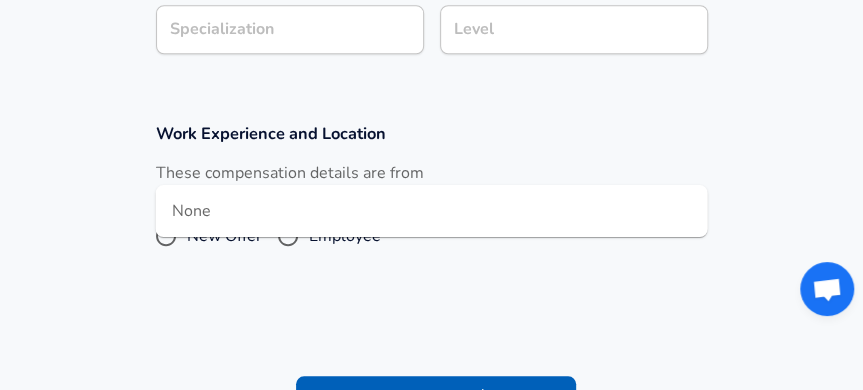 type on "inter" 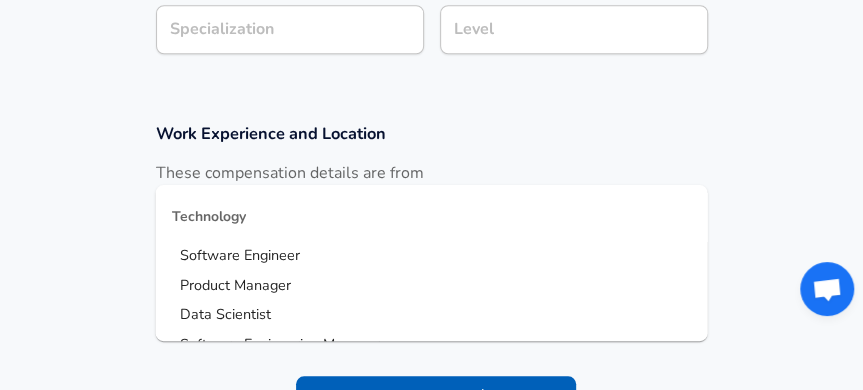 click on "Company & Title Information   Enter the company you received your offer from Company riipen Company   Select the title that closest resembles your official title. This should be similar to the title that was present on your offer letter. Title Student Consultant Title   Select a job family that best fits your role. If you can't find one, select 'Other' to enter a custom job family Job Family Job Family Technology Software Engineer Product Manager Data Scientist Software Engineering Manager Technical Program Manager Solution Architect Program Manager Project Manager Data Science Manager Technical Writer Engineering Biomedical Engineer Civil Engineer Hardware Engineer Mechanical Engineer Geological Engineer Electrical Engineer Controls Engineer Chemical Engineer Aerospace Engineer Materials Engineer Optical Engineer MEP Engineer Prompt Engineer Business Management Consultant Business Development Sales Sales Legal Legal Sales Sales Engineer Legal Regulatory Affairs Sales Customer Success Revenue Operations Other" at bounding box center [431, -143] 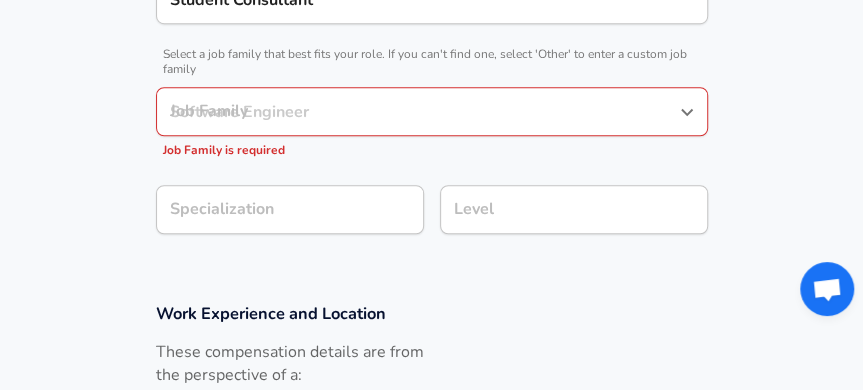 scroll, scrollTop: 500, scrollLeft: 0, axis: vertical 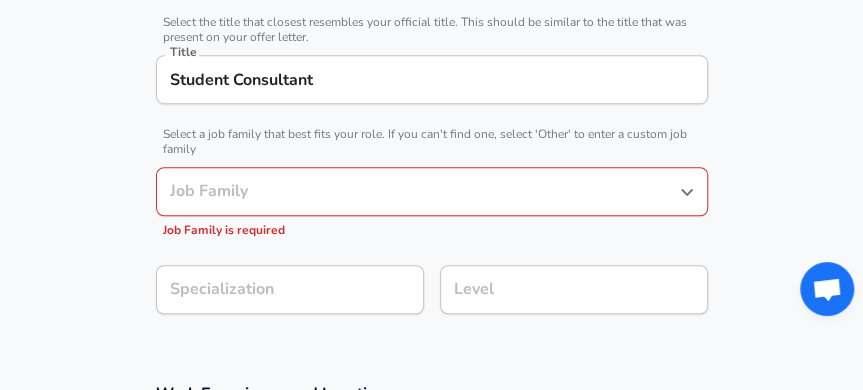 click on "riipen" at bounding box center (432, -33) 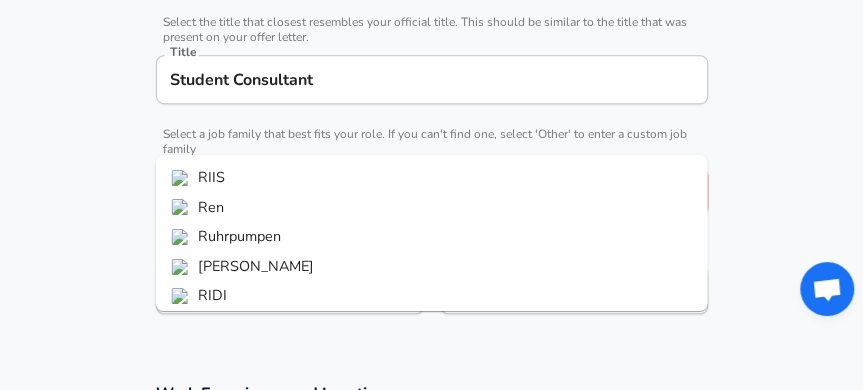 scroll, scrollTop: 296, scrollLeft: 0, axis: vertical 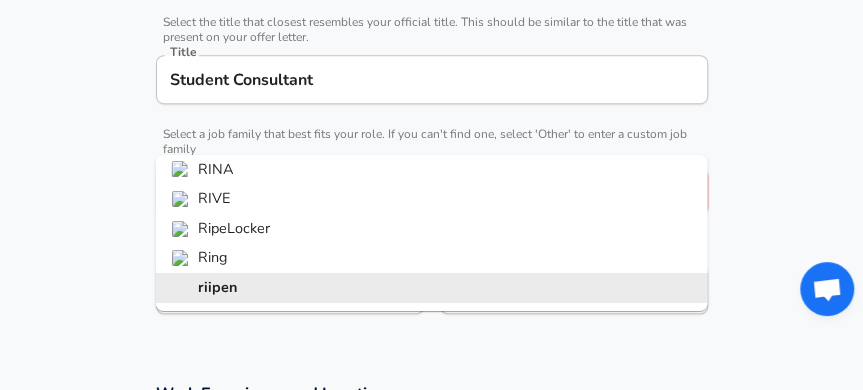 click on "riipen" at bounding box center (432, -33) 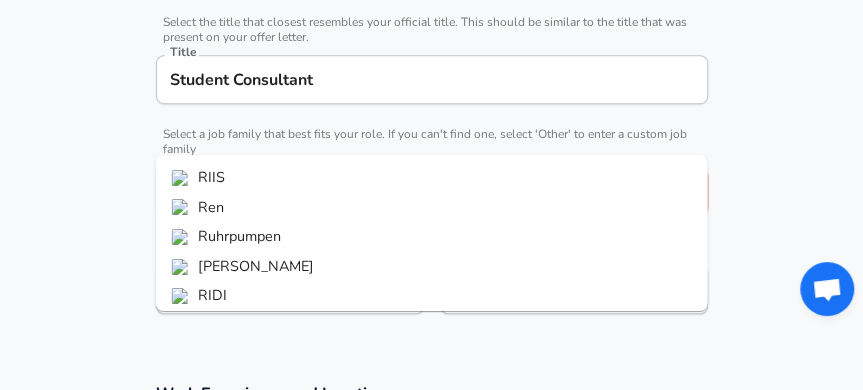 type on "Riipen" 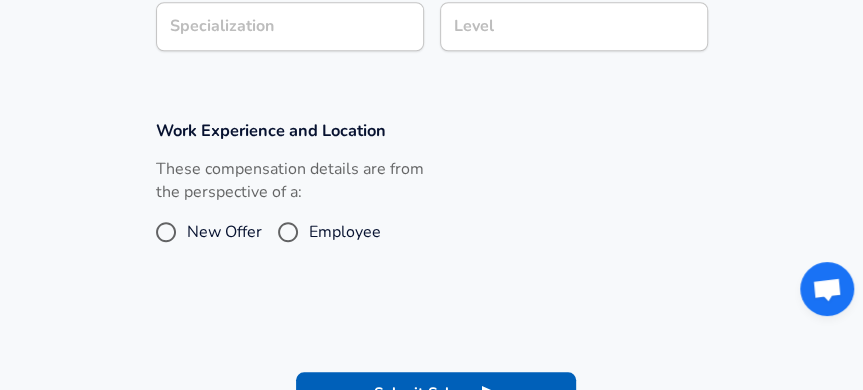 scroll, scrollTop: 740, scrollLeft: 0, axis: vertical 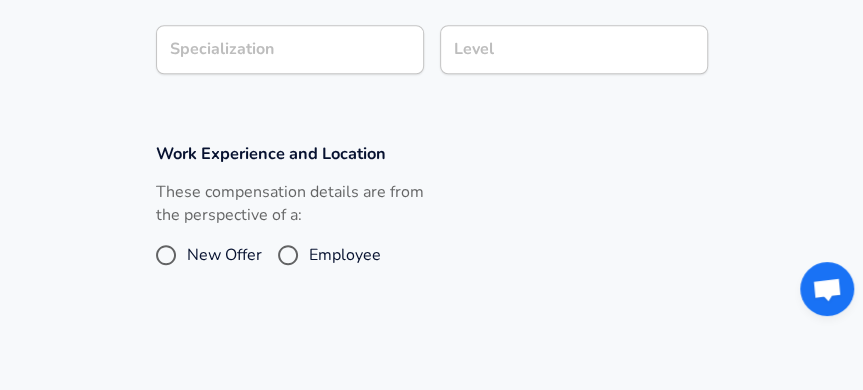 click 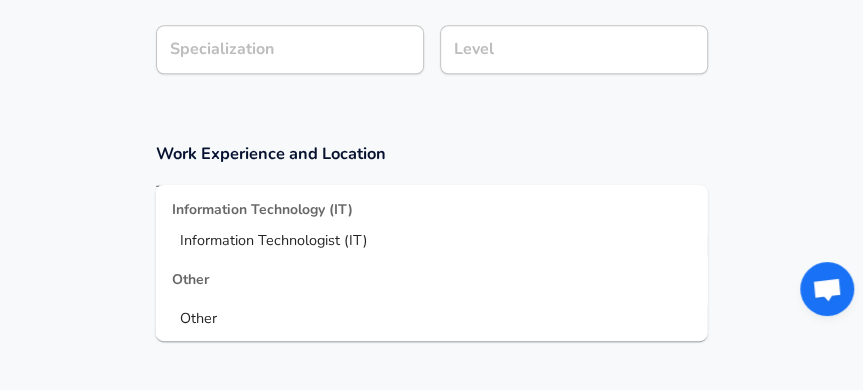scroll, scrollTop: 3224, scrollLeft: 0, axis: vertical 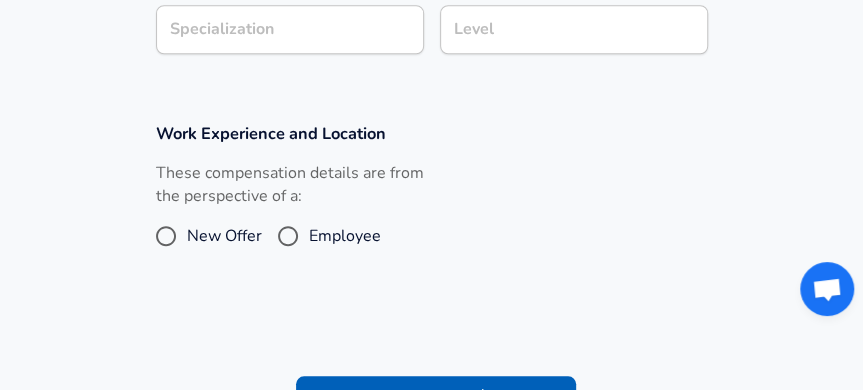 click on "Company & Title Information   Enter the company you received your offer from Company Riipen Company   Select the title that closest resembles your official title. This should be similar to the title that was present on your offer letter. Title Student Consultant Title   Select a job family that best fits your role. If you can't find one, select 'Other' to enter a custom job family Job Family Business Operations Job Family Specialization Specialization Level Level" at bounding box center [431, -143] 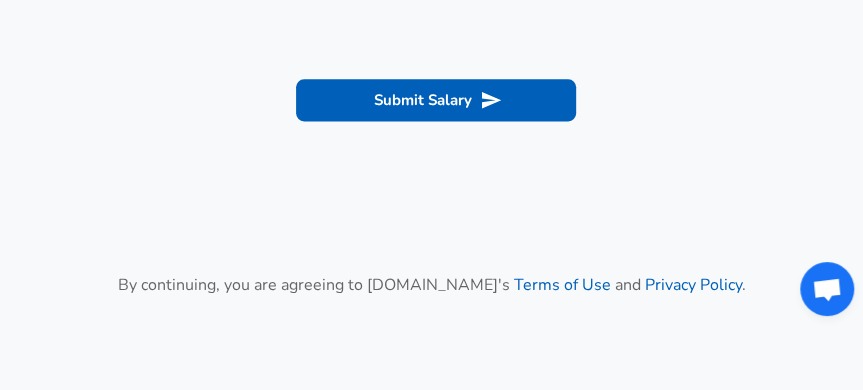 scroll, scrollTop: 1060, scrollLeft: 0, axis: vertical 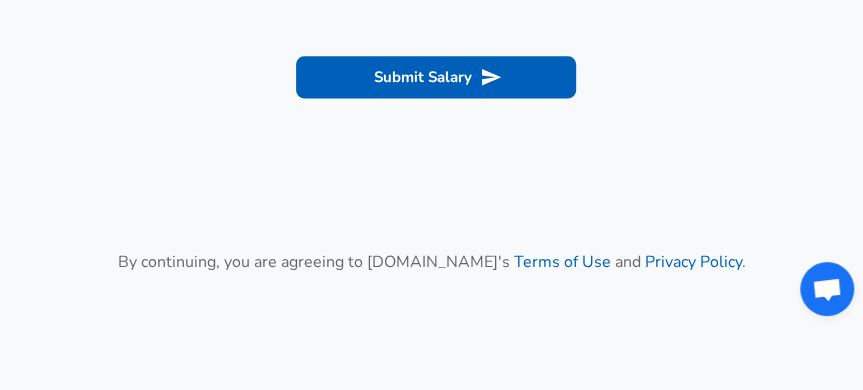 click on "New Offer" at bounding box center [166, -84] 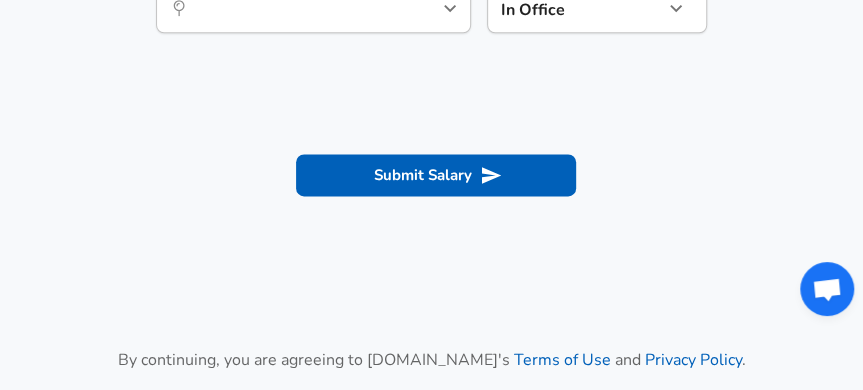 scroll, scrollTop: 1140, scrollLeft: 0, axis: vertical 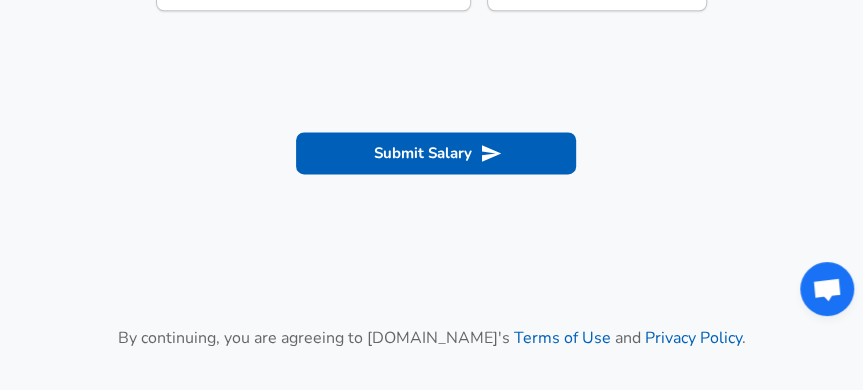 click on "Employee" at bounding box center (288, -164) 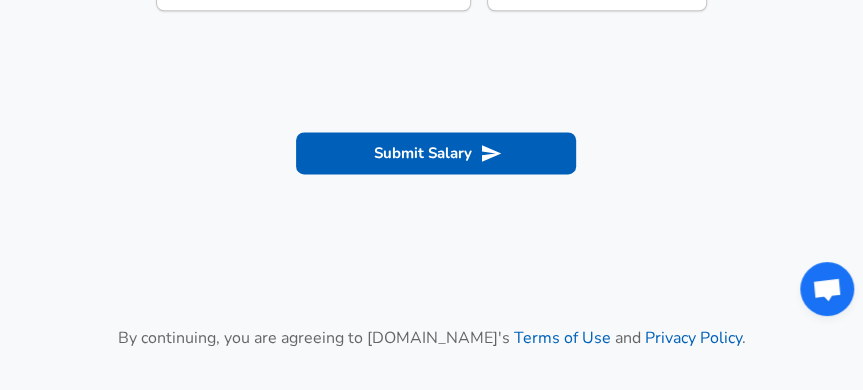 radio on "false" 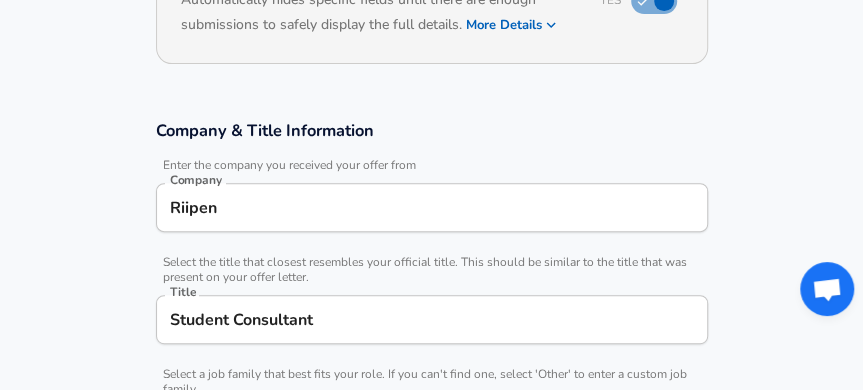 scroll, scrollTop: 100, scrollLeft: 0, axis: vertical 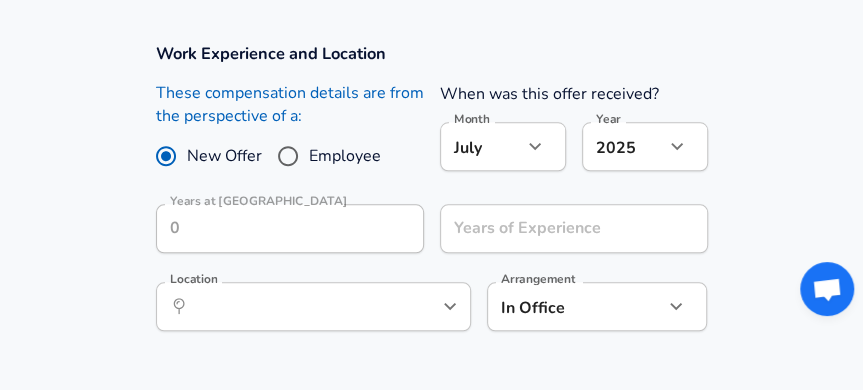 click on "Company & Title Information   Enter the company you received your offer from Company Riipen Company   Select the title that closest resembles your official title. This should be similar to the title that was present on your offer letter. Title Student Consultant Title   Select a job family that best fits your role. If you can't find one, select 'Other' to enter a custom job family Job Family Business Operations Job Family Specialization Specialization Level Level" at bounding box center [431, -223] 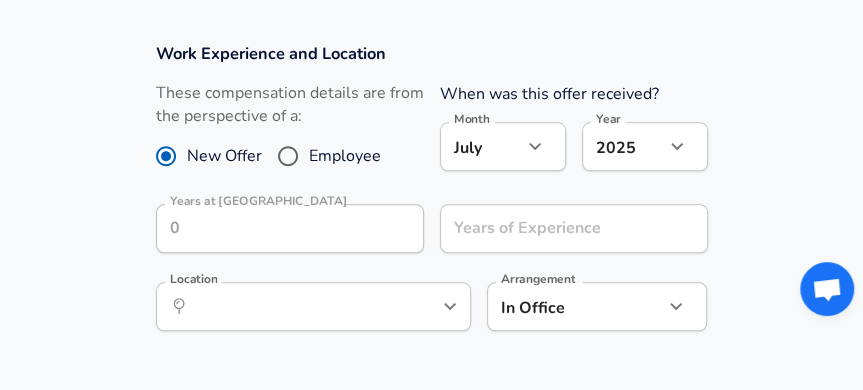 scroll, scrollTop: 880, scrollLeft: 0, axis: vertical 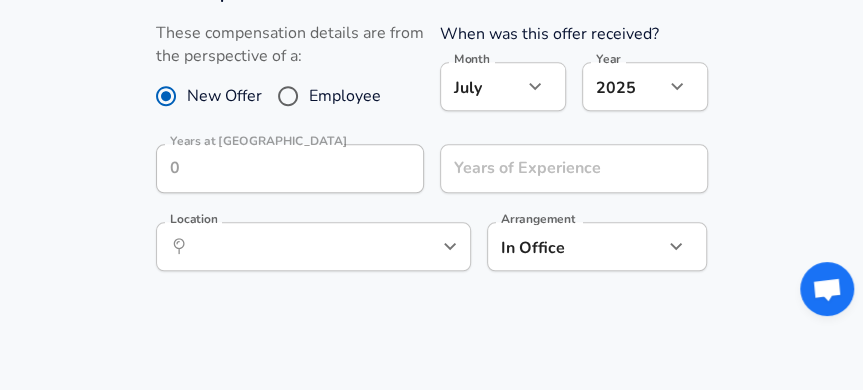 type on "In" 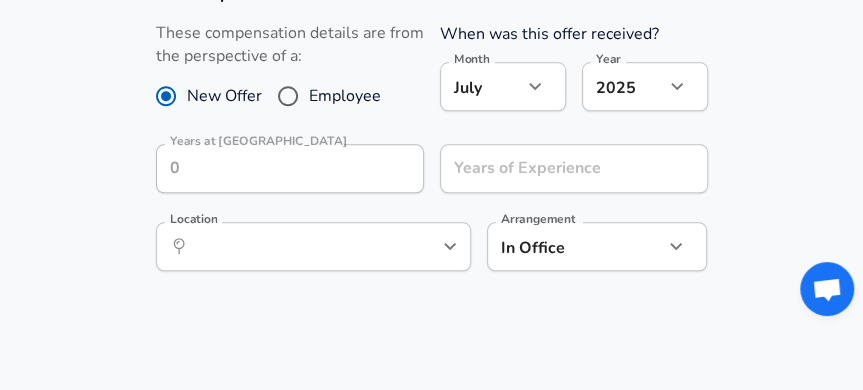 click on "Company & Title Information   Enter the company you received your offer from Company Riipen Company   Select the title that closest resembles your official title. This should be similar to the title that was present on your offer letter. Title Student Consultant Title   Select a job family that best fits your role. If you can't find one, select 'Other' to enter a custom job family Job Family Business Operations Job Family Specialization Specialization Level Level" at bounding box center [431, -283] 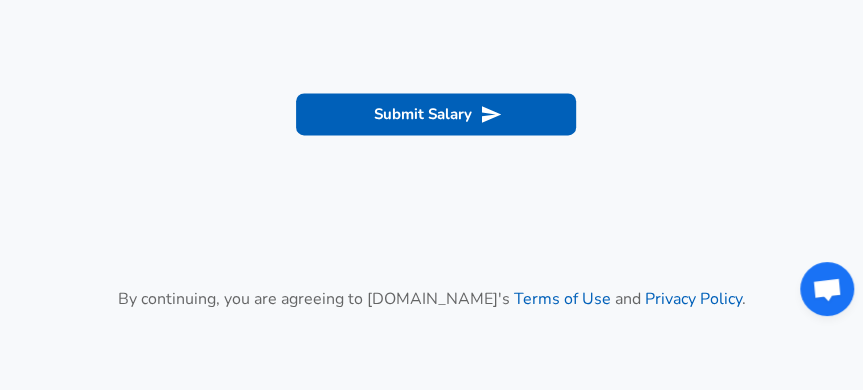 scroll, scrollTop: 1280, scrollLeft: 0, axis: vertical 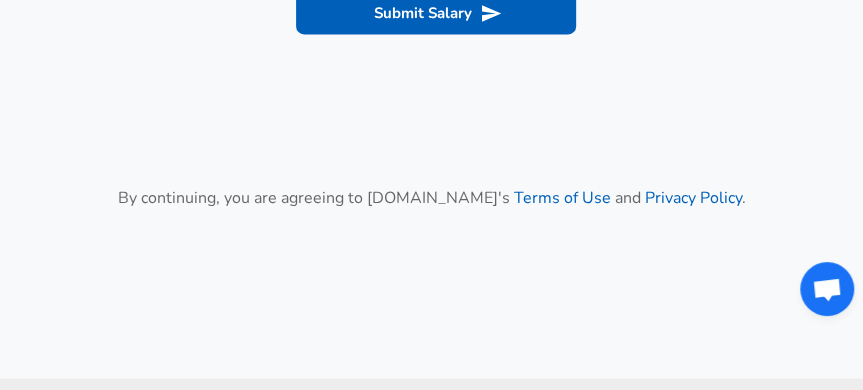 click 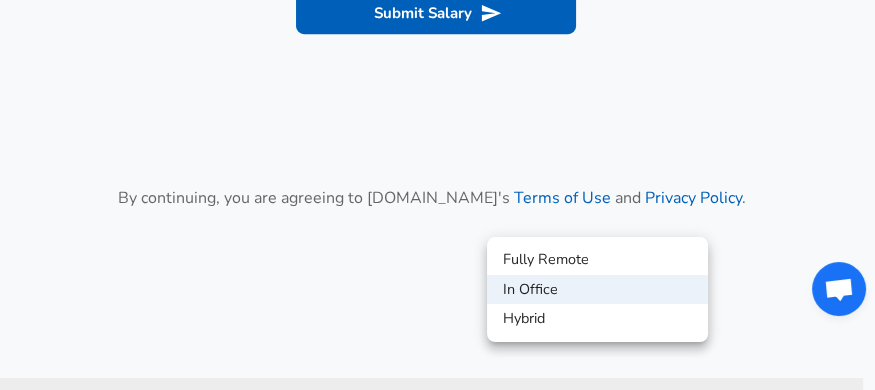 click on "Fully Remote" at bounding box center (597, 260) 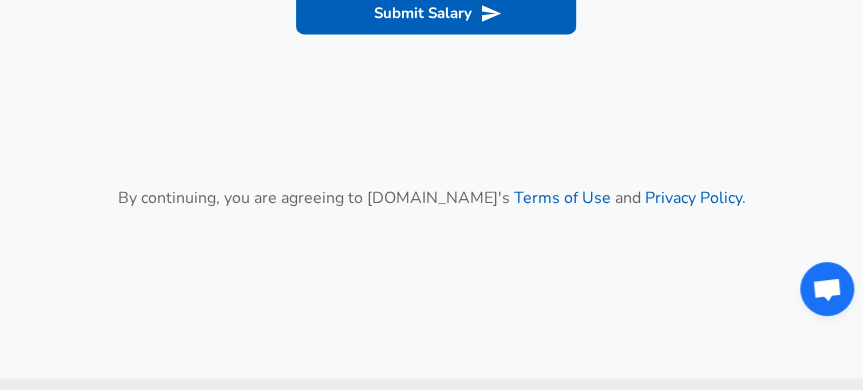 click 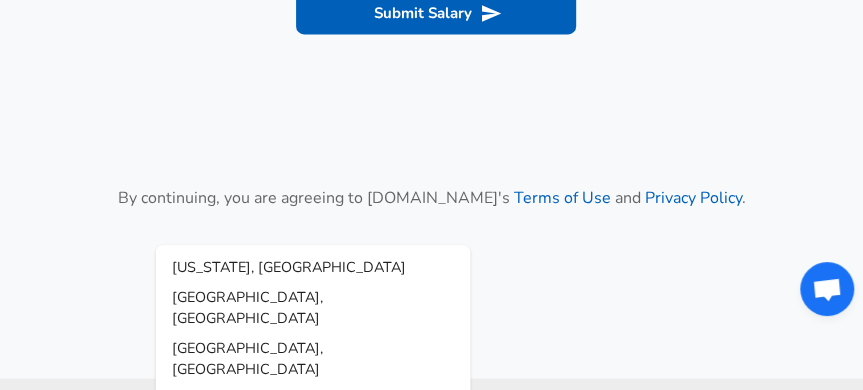 click 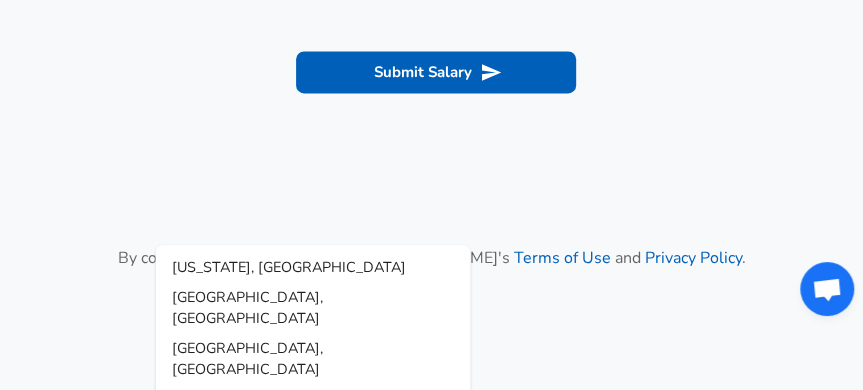 click 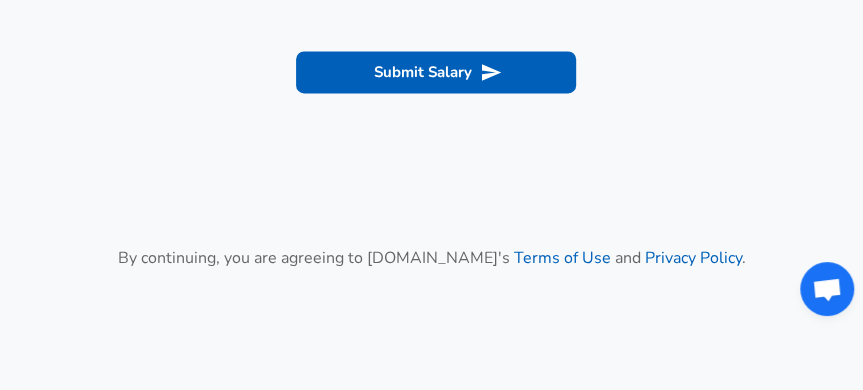 click 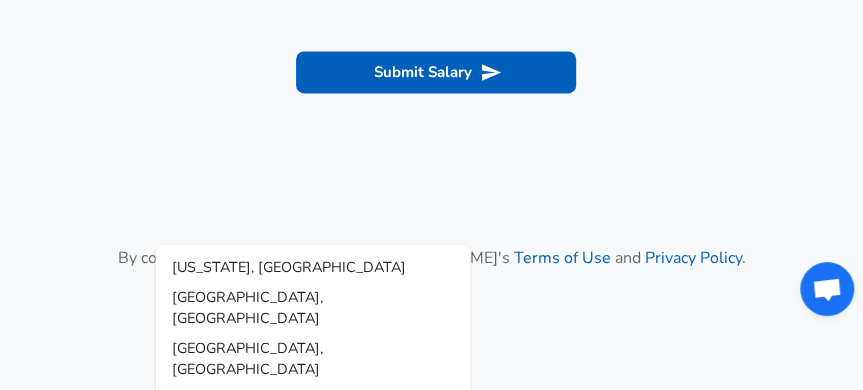 click 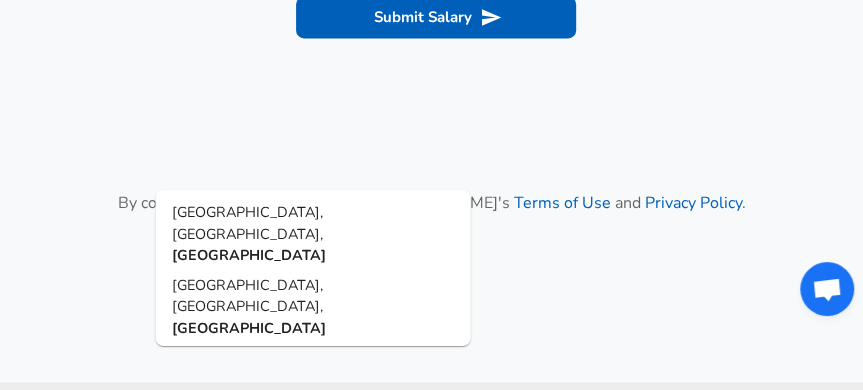 scroll, scrollTop: 1360, scrollLeft: 0, axis: vertical 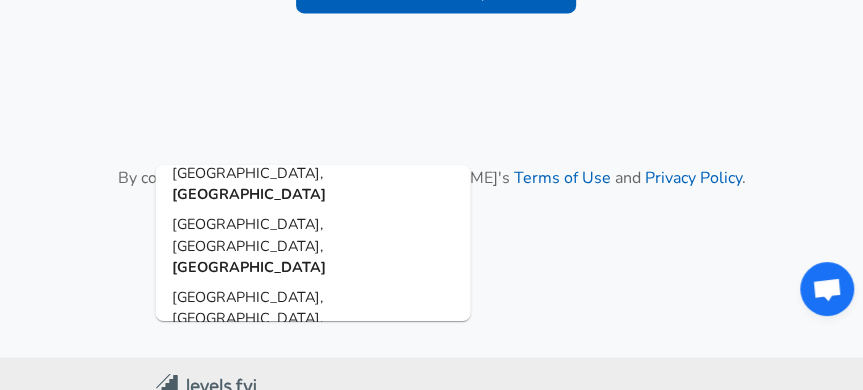 type on "[GEOGRAPHIC_DATA]" 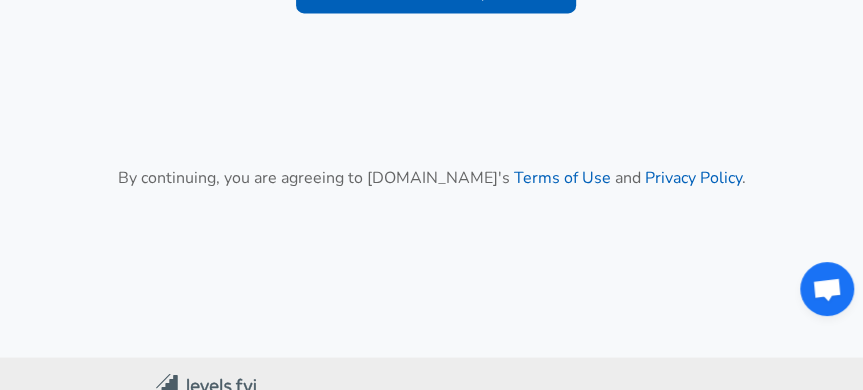 click on "Location" at bounding box center [291, -234] 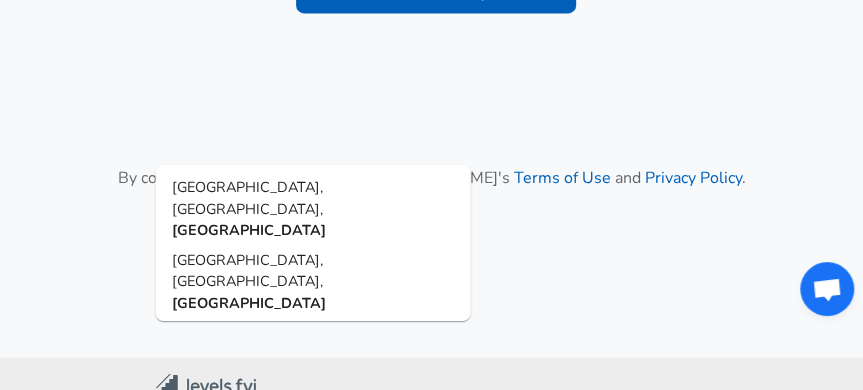 click on "[GEOGRAPHIC_DATA]" at bounding box center [249, 230] 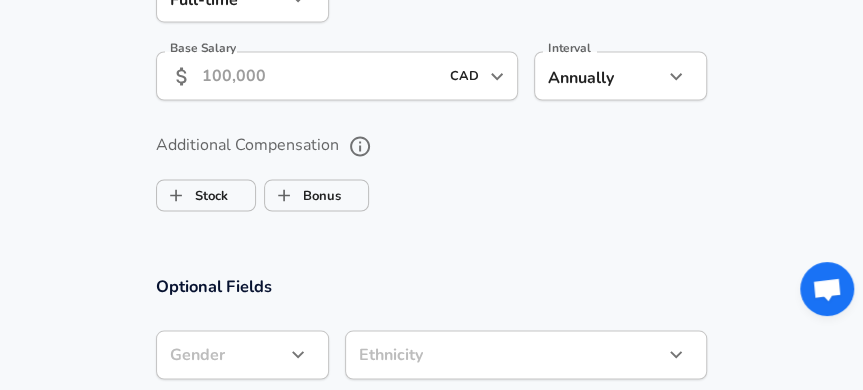 type on "[GEOGRAPHIC_DATA], [GEOGRAPHIC_DATA], [GEOGRAPHIC_DATA]" 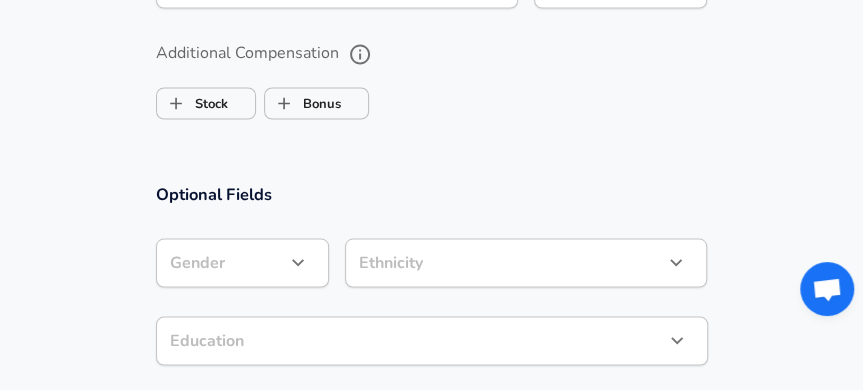 scroll, scrollTop: 1520, scrollLeft: 0, axis: vertical 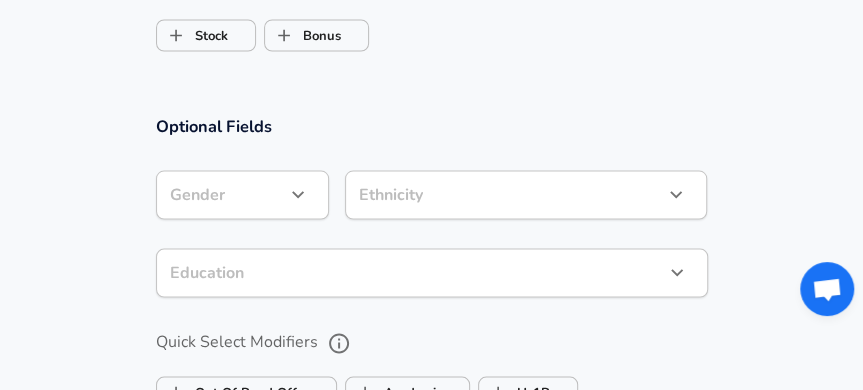 click 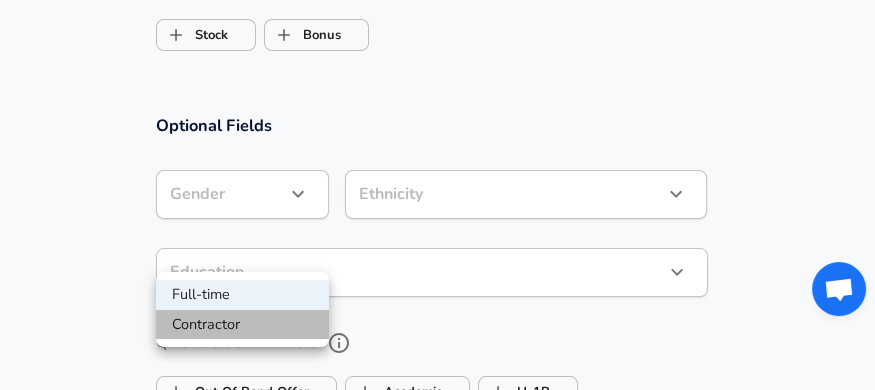 click on "Contractor" at bounding box center [242, 325] 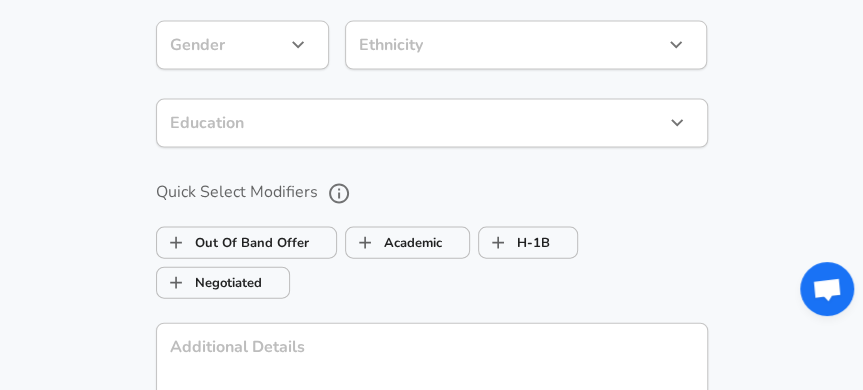 scroll, scrollTop: 1680, scrollLeft: 0, axis: vertical 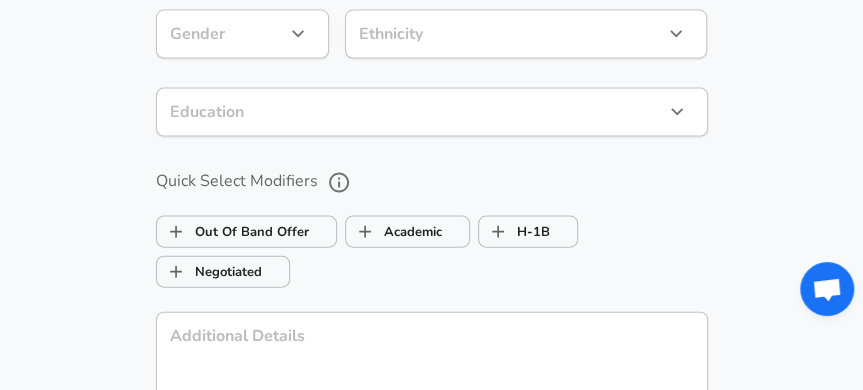 click 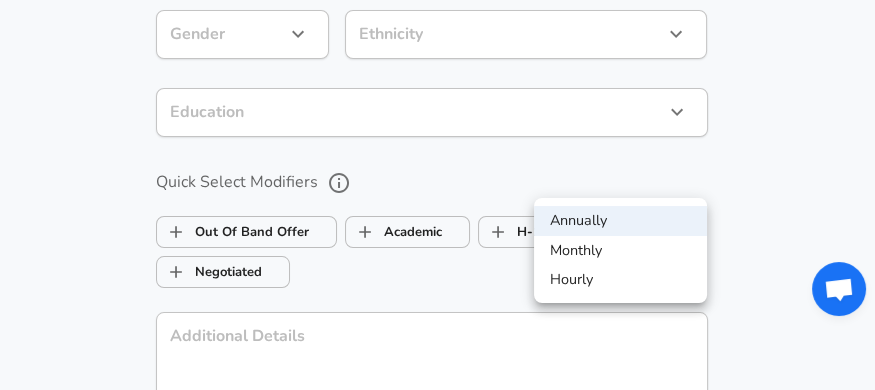 click at bounding box center (437, 195) 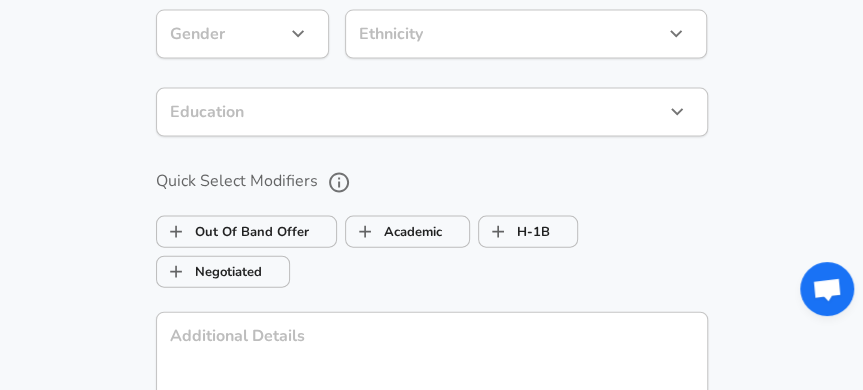 click on "Restart Add Your Salary Upload your offer letter   to verify your submission Enhance Privacy and Anonymity Yes Automatically hides specific fields until there are enough submissions to safely display the full details.   More Details Based on your submission and the data points that we have already collected, we will automatically hide and anonymize specific fields if there aren't enough data points to remain sufficiently anonymous. Company & Title Information   Enter the company you received your offer from Company Riipen Company   Select the title that closest resembles your official title. This should be similar to the title that was present on your offer letter. Title Student Consultant Title   Select a job family that best fits your role. If you can't find one, select 'Other' to enter a custom job family Job Family Business Operations Job Family Specialization Specialization Level Level Work Experience and Location These compensation details are from the perspective of a: New Offer Employee Month [DATE]" at bounding box center (431, -1485) 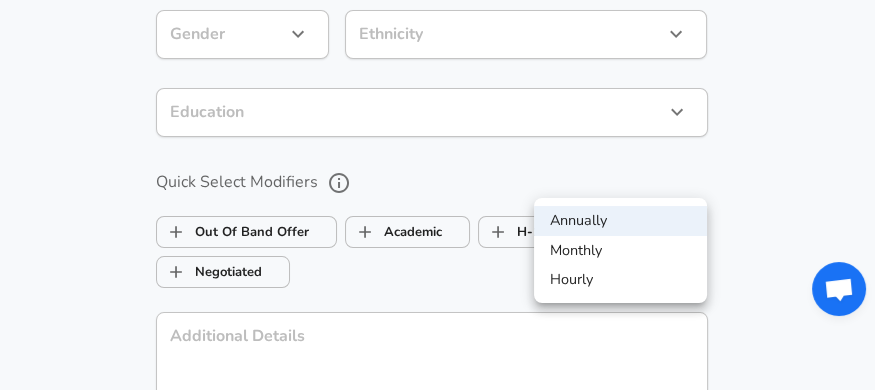 click on "Hourly" at bounding box center (620, 280) 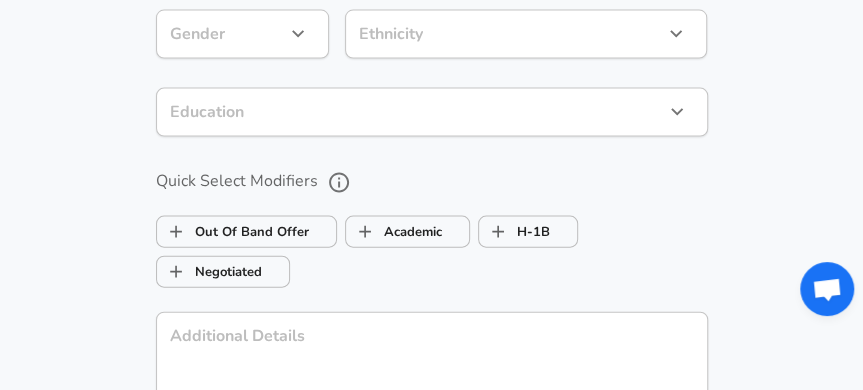 click on "Base Salary" at bounding box center (320, -245) 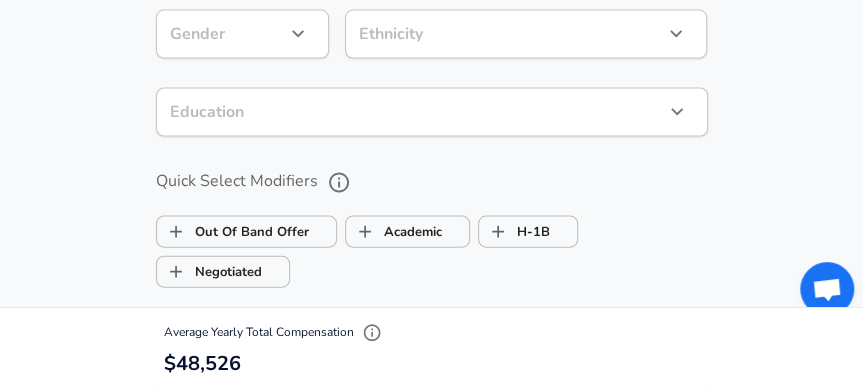 type on "23.33" 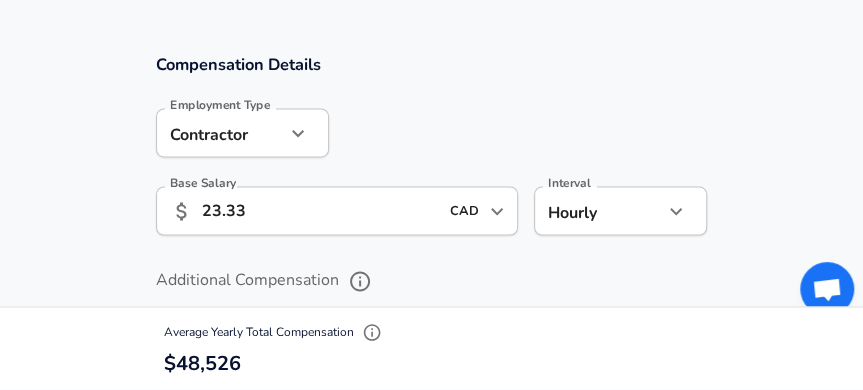 scroll, scrollTop: 1200, scrollLeft: 0, axis: vertical 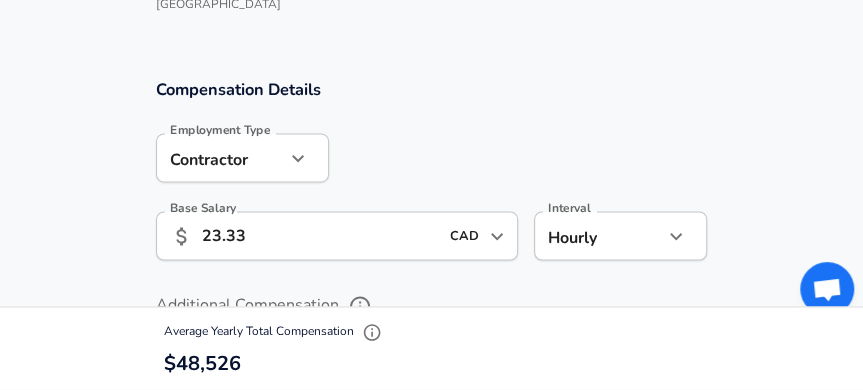 click on "Years of Experience" at bounding box center [552, -152] 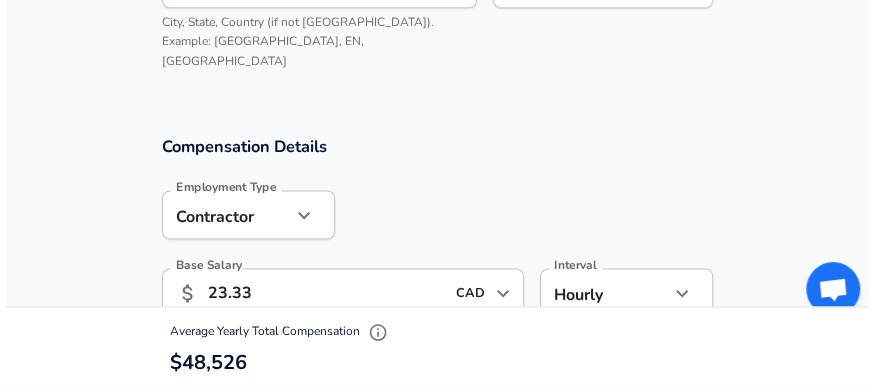 scroll, scrollTop: 1120, scrollLeft: 0, axis: vertical 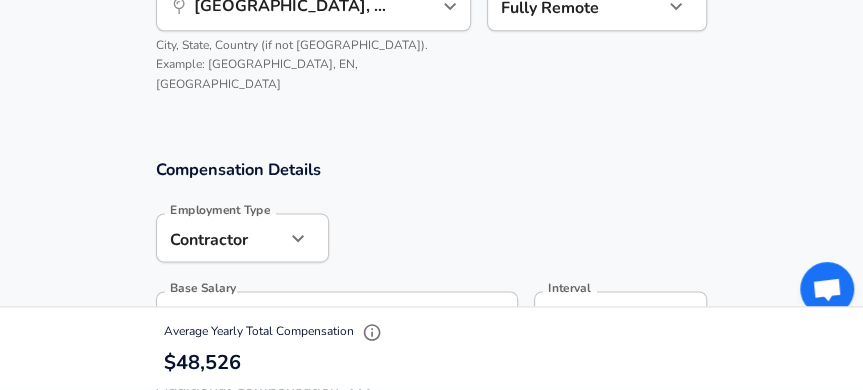 click 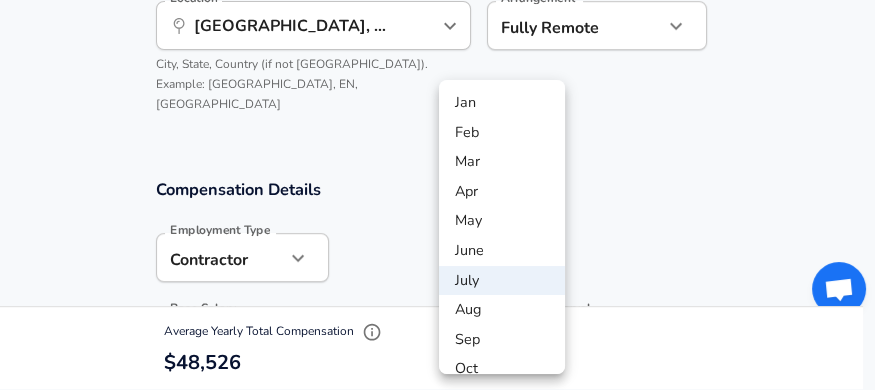 click on "Jan" at bounding box center [502, 103] 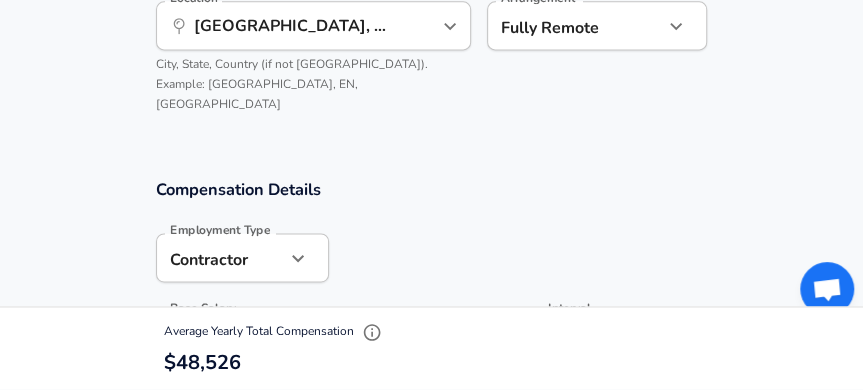 click at bounding box center [677, -154] 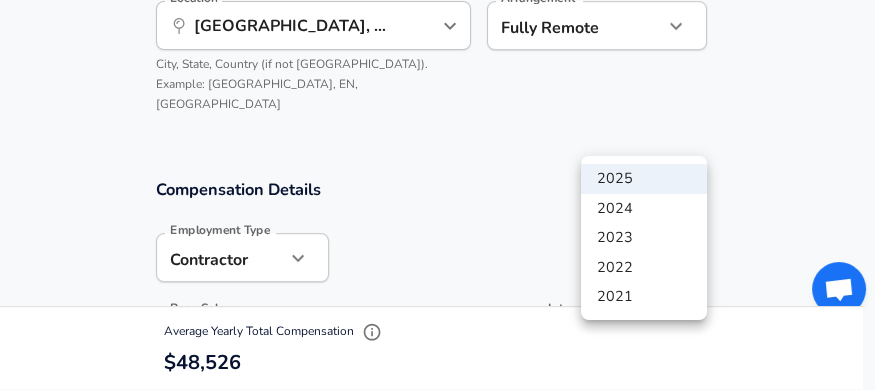 click on "2024" at bounding box center (644, 209) 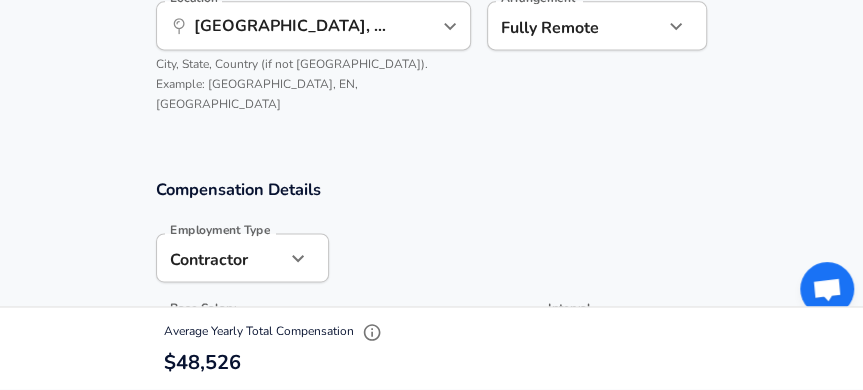 click 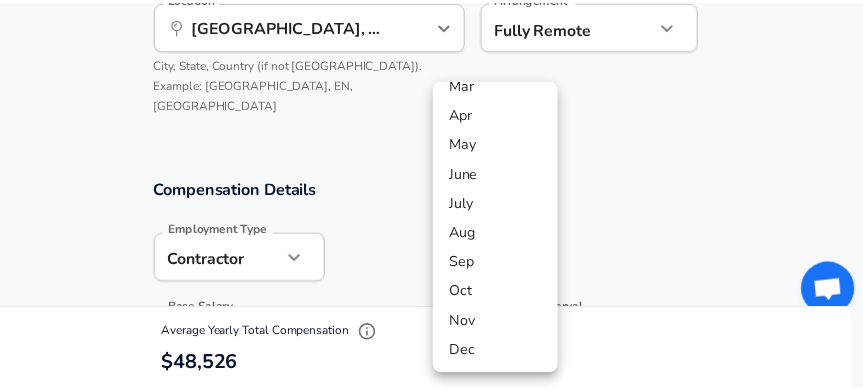 scroll, scrollTop: 80, scrollLeft: 0, axis: vertical 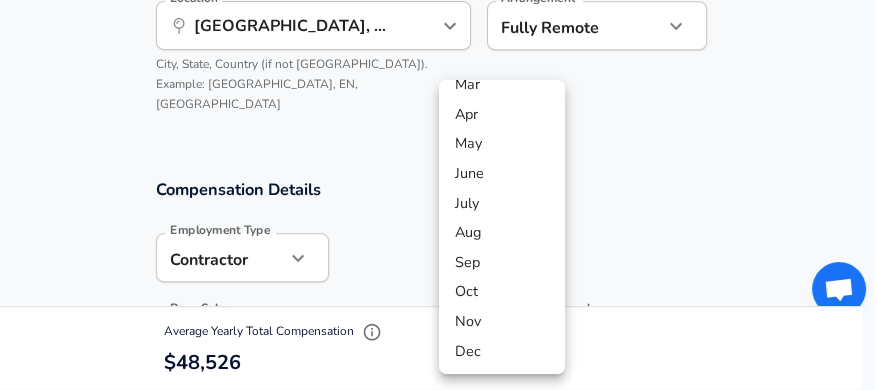 click on "Aug" at bounding box center [502, 233] 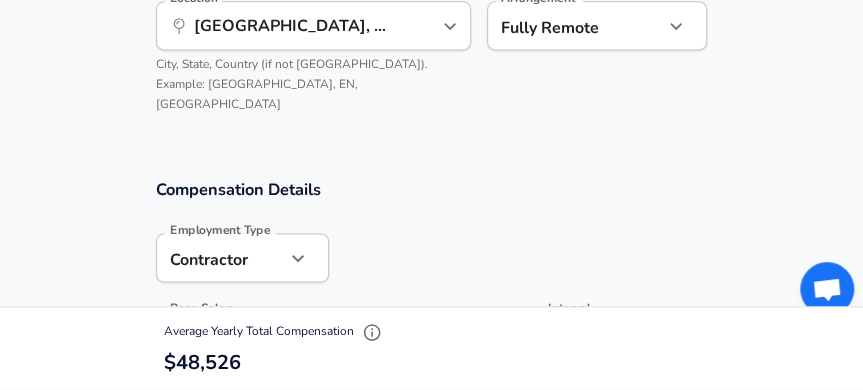 click 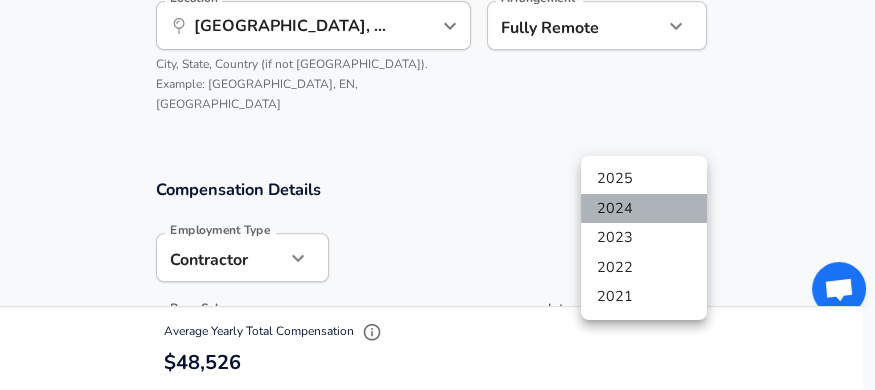click on "2024" at bounding box center [644, 209] 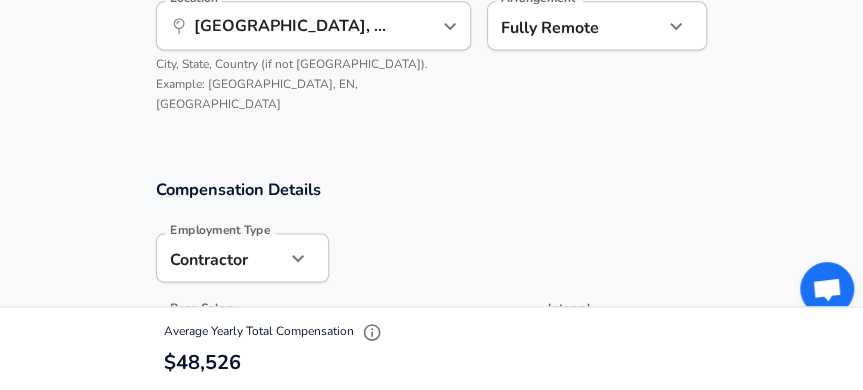 click on "Work Experience and Location These compensation details are from the perspective of a: New Offer Employee When was this offer received? Month [DATE] Month Year [DATE] 2024 Year Years at Riipen Years at Riipen Years of Experience Years of Experience Must be a number Location ​ [GEOGRAPHIC_DATA], [GEOGRAPHIC_DATA], [GEOGRAPHIC_DATA] Location   City, State, Country (if not [GEOGRAPHIC_DATA]). Example: [GEOGRAPHIC_DATA], EN, [GEOGRAPHIC_DATA] Arrangement Fully Remote remote Arrangement" at bounding box center [431, -63] 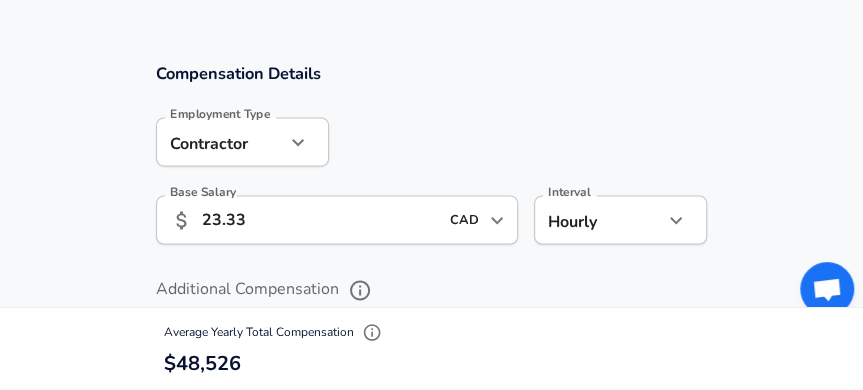 scroll, scrollTop: 1280, scrollLeft: 0, axis: vertical 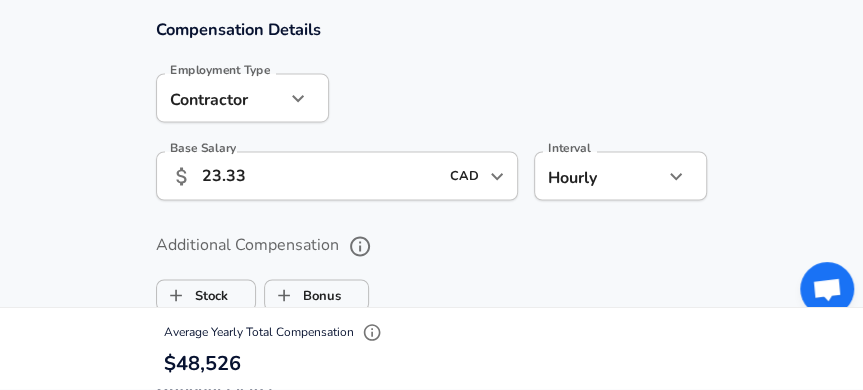 click on "Years of Experience Years of Experience Must be a number" at bounding box center (574, -219) 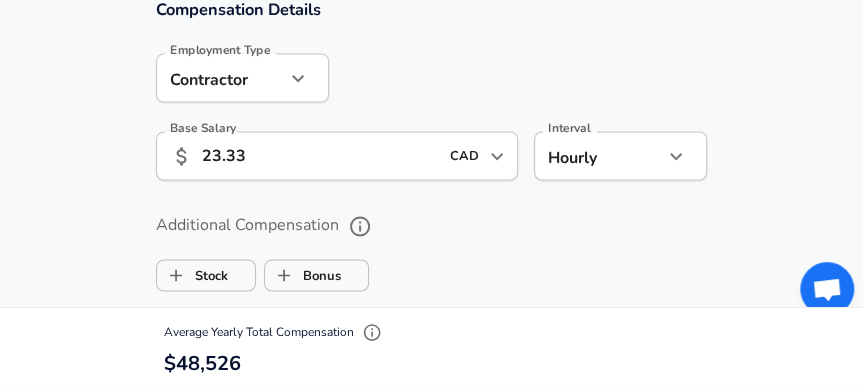 type on "0" 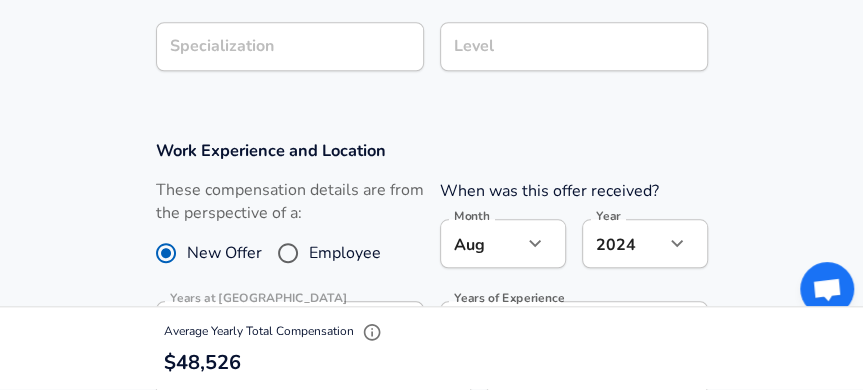 scroll, scrollTop: 720, scrollLeft: 0, axis: vertical 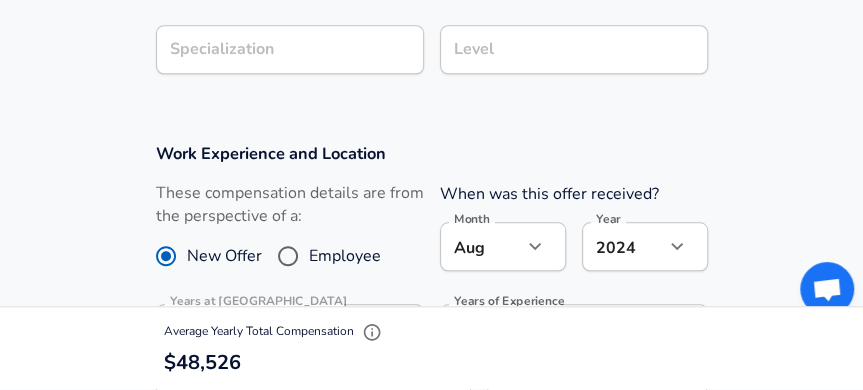 click on "Student Consultant" at bounding box center (432, -141) 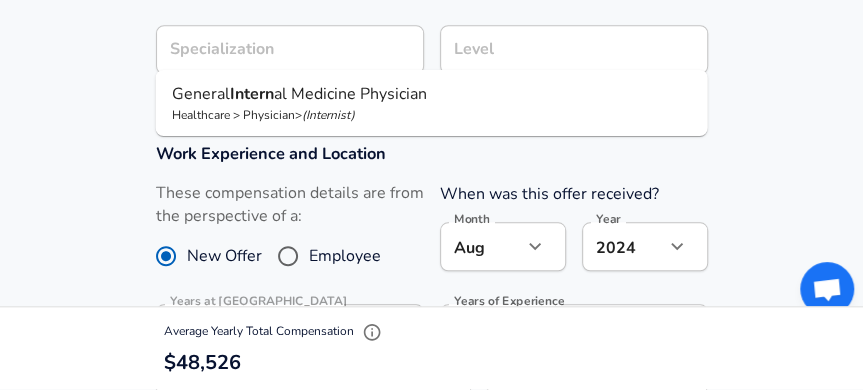 click on "Company & Title Information   Enter the company you received your offer from Company Riipen Company   Select the title that closest resembles your official title. This should be similar to the title that was present on your offer letter. Title Intern Title General  Intern al Medicine Physician Healthcare > Physician  >  ( Internist )   Select a job family that best fits your role. If you can't find one, select 'Other' to enter a custom job family Job Family Business Operations Job Family Specialization Specialization Level Level" at bounding box center (431, -123) 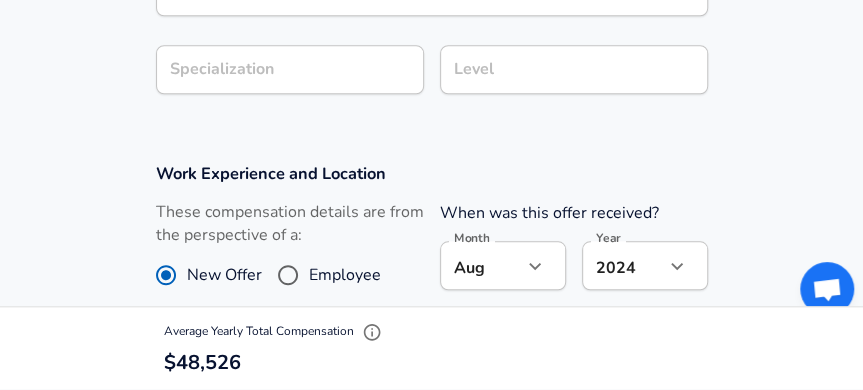 click on "here" at bounding box center [340, -102] 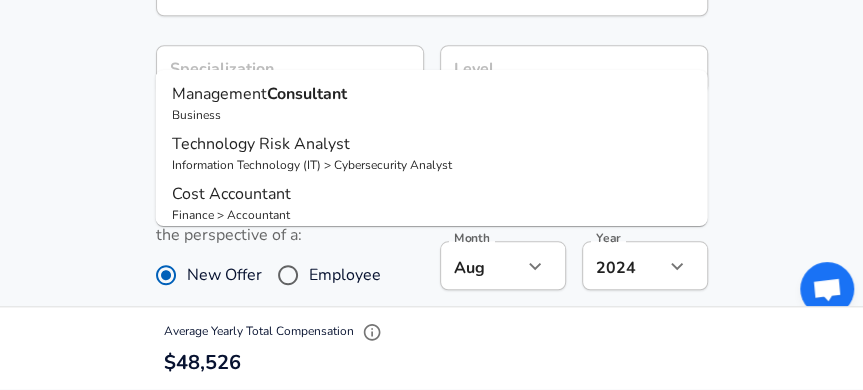 type on "Student Consultant" 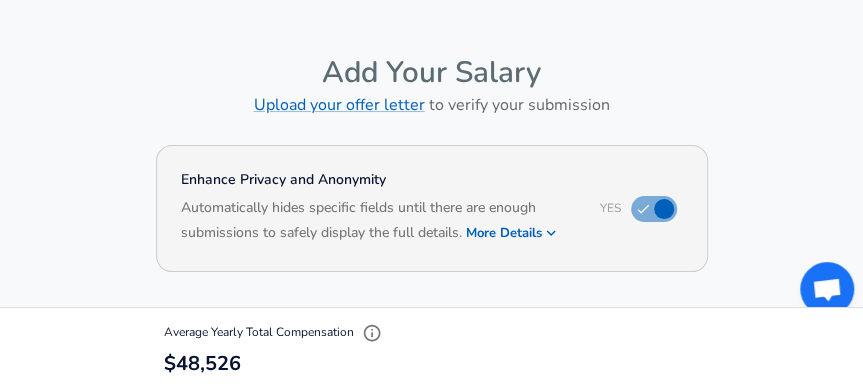 scroll, scrollTop: 80, scrollLeft: 0, axis: vertical 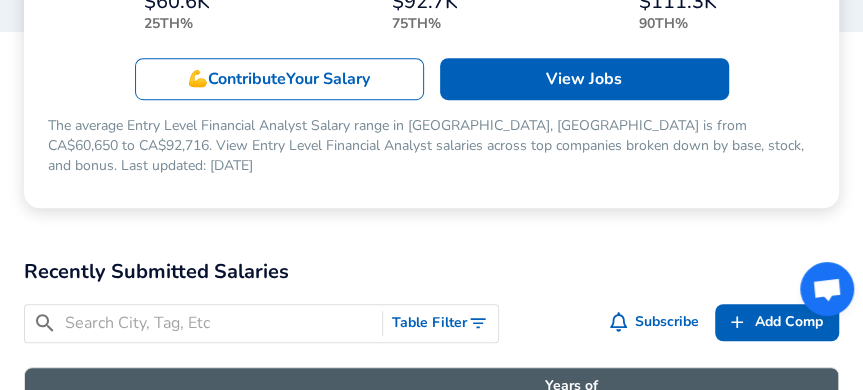 click at bounding box center (432, -25) 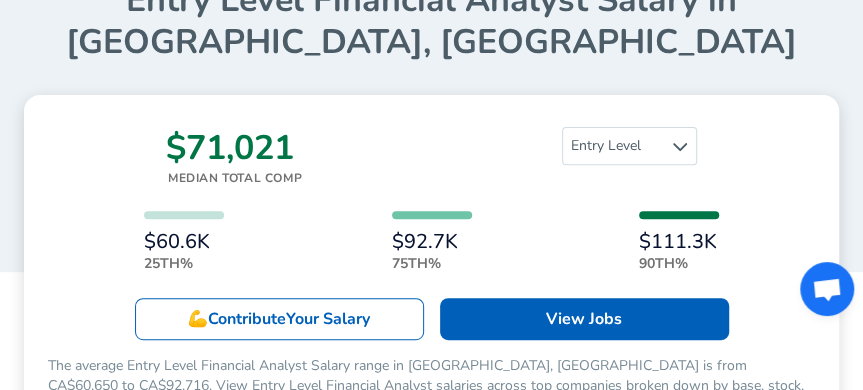 scroll, scrollTop: 80, scrollLeft: 0, axis: vertical 